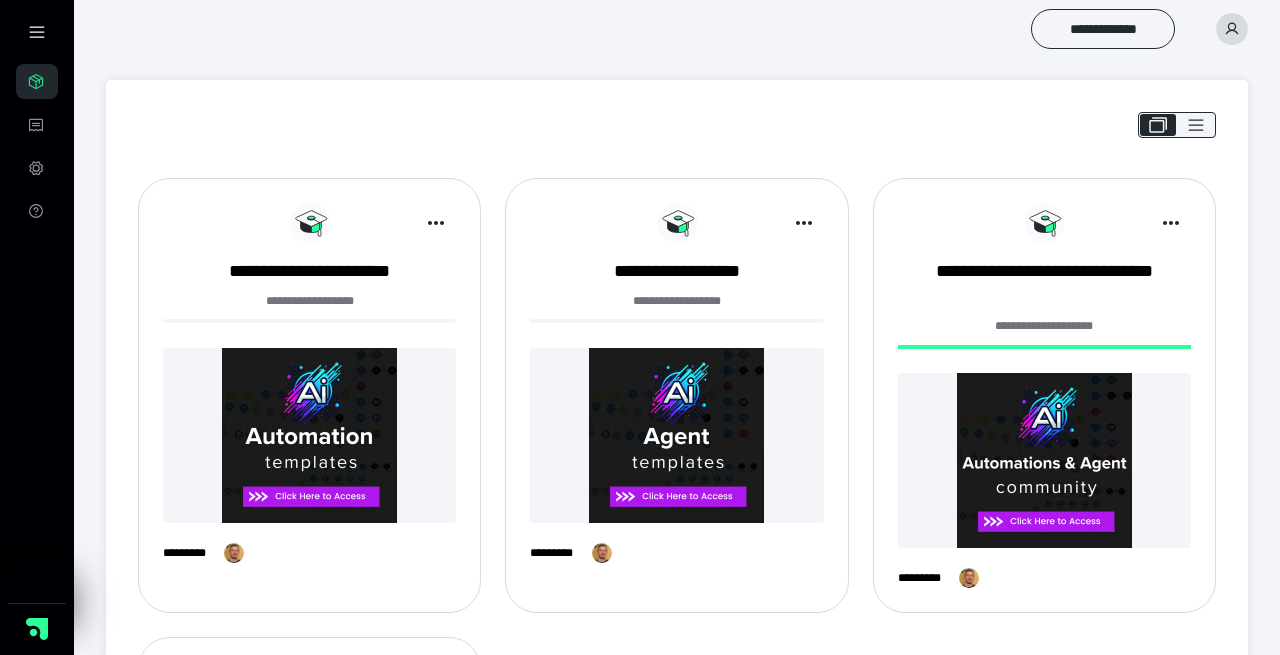 scroll, scrollTop: 0, scrollLeft: 0, axis: both 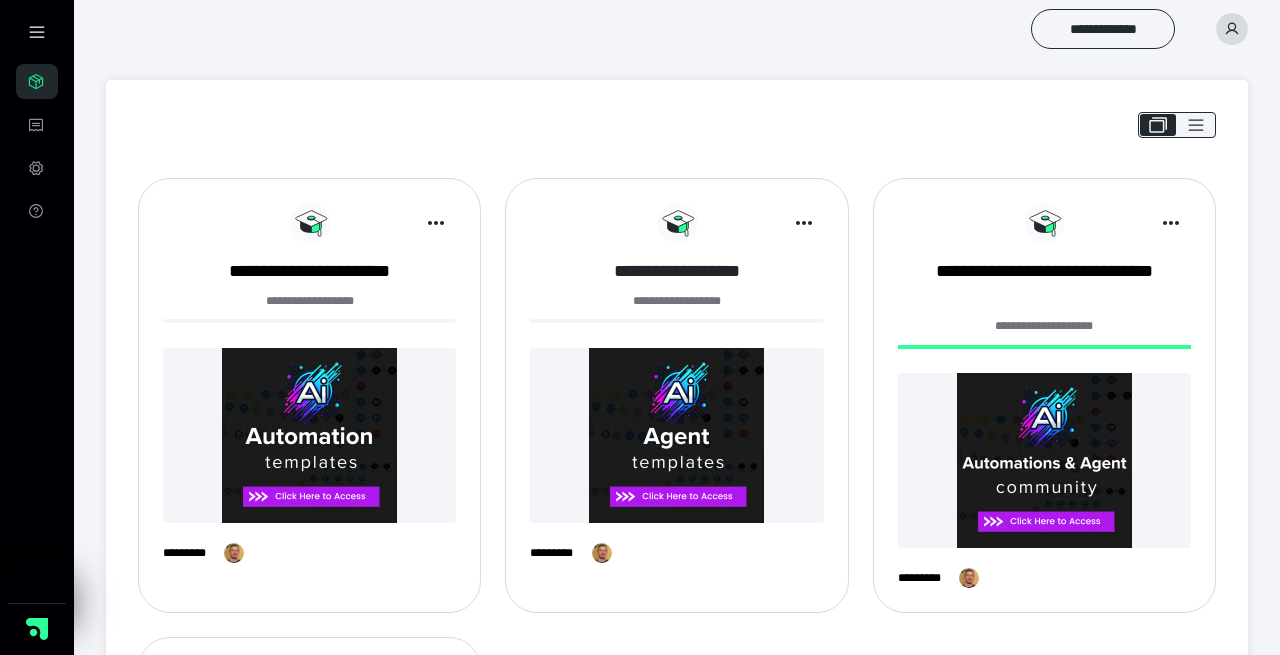 click on "**********" at bounding box center [676, 271] 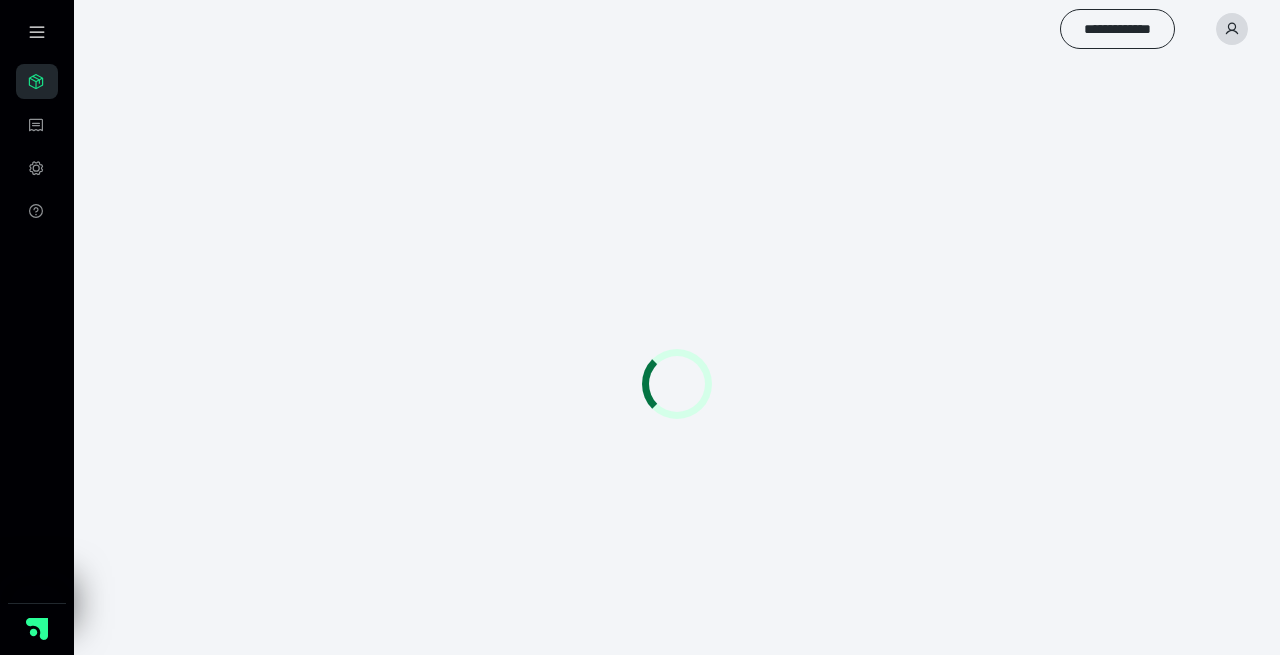 scroll, scrollTop: 0, scrollLeft: 0, axis: both 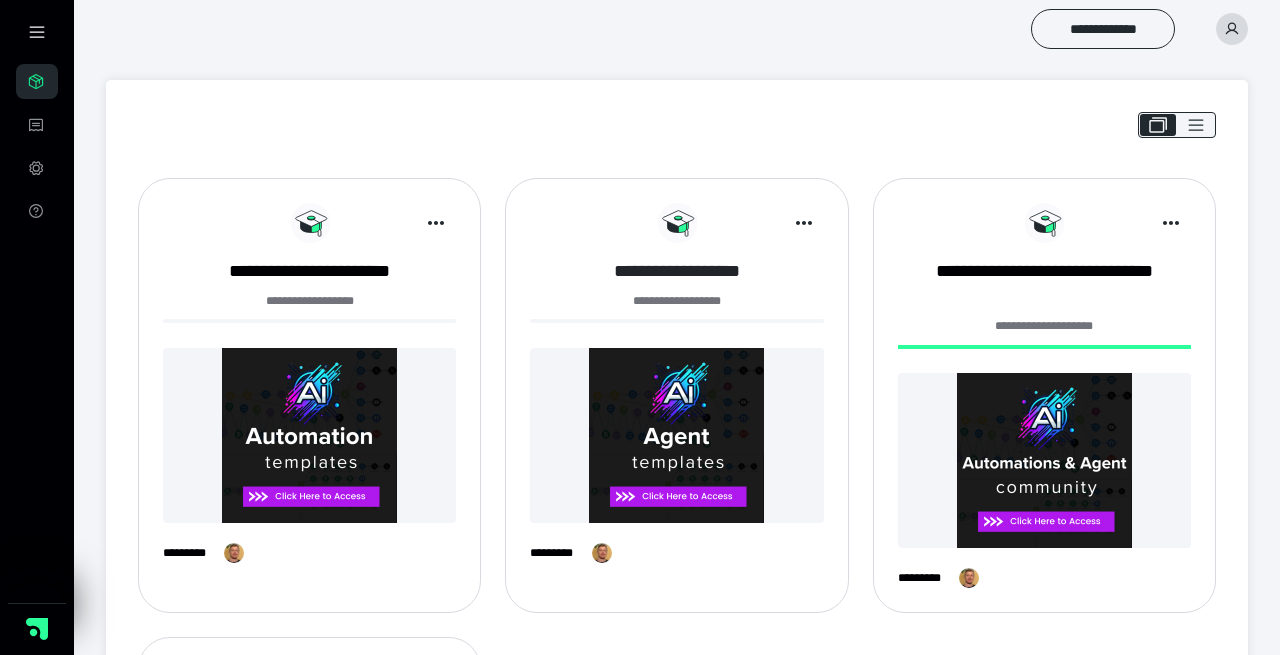 click on "**********" at bounding box center (676, 271) 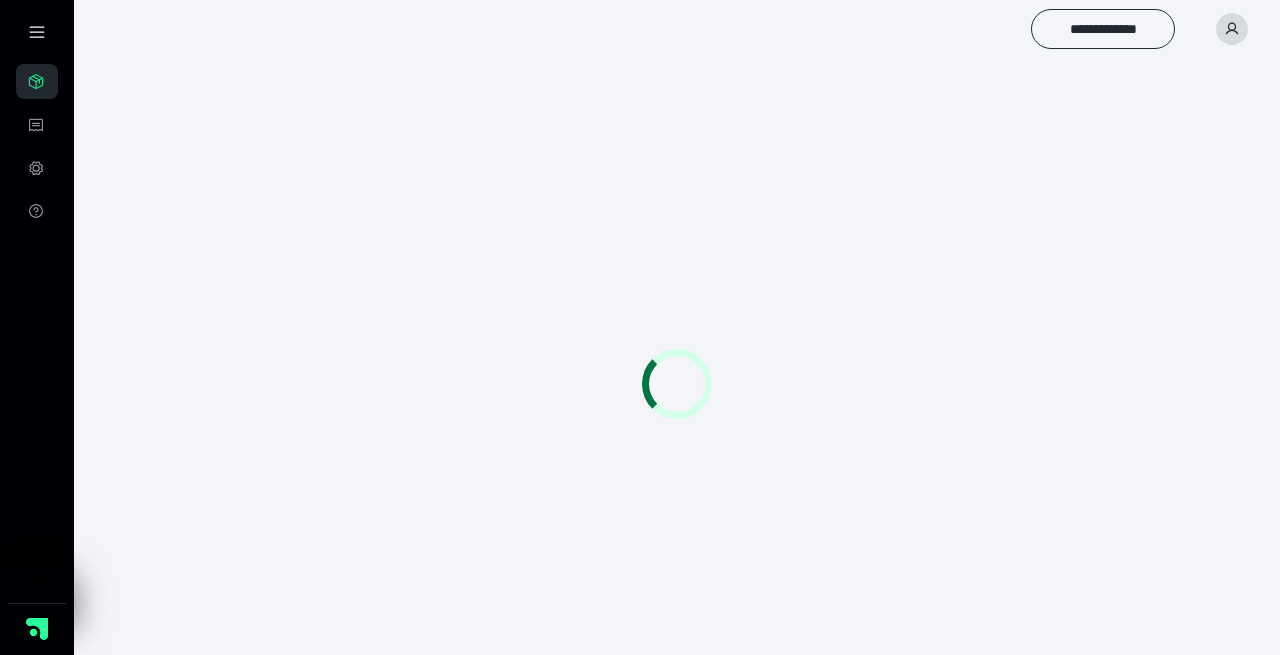 scroll, scrollTop: 0, scrollLeft: 0, axis: both 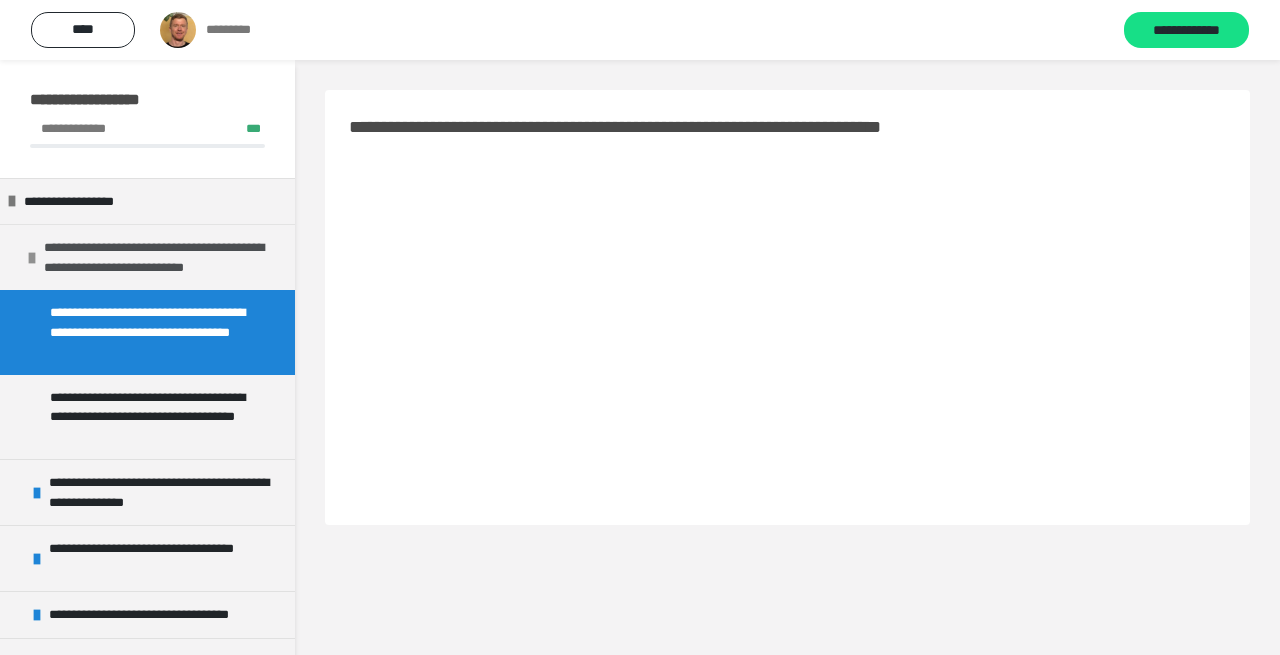 click at bounding box center (32, 258) 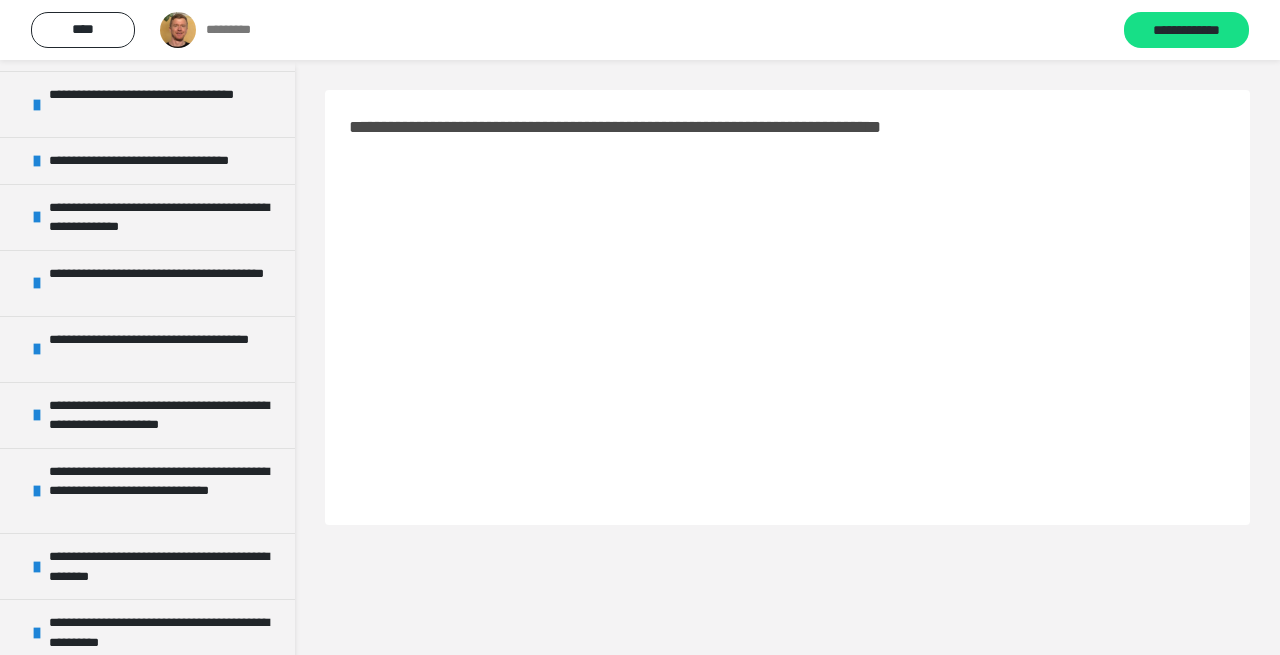 scroll, scrollTop: 0, scrollLeft: 0, axis: both 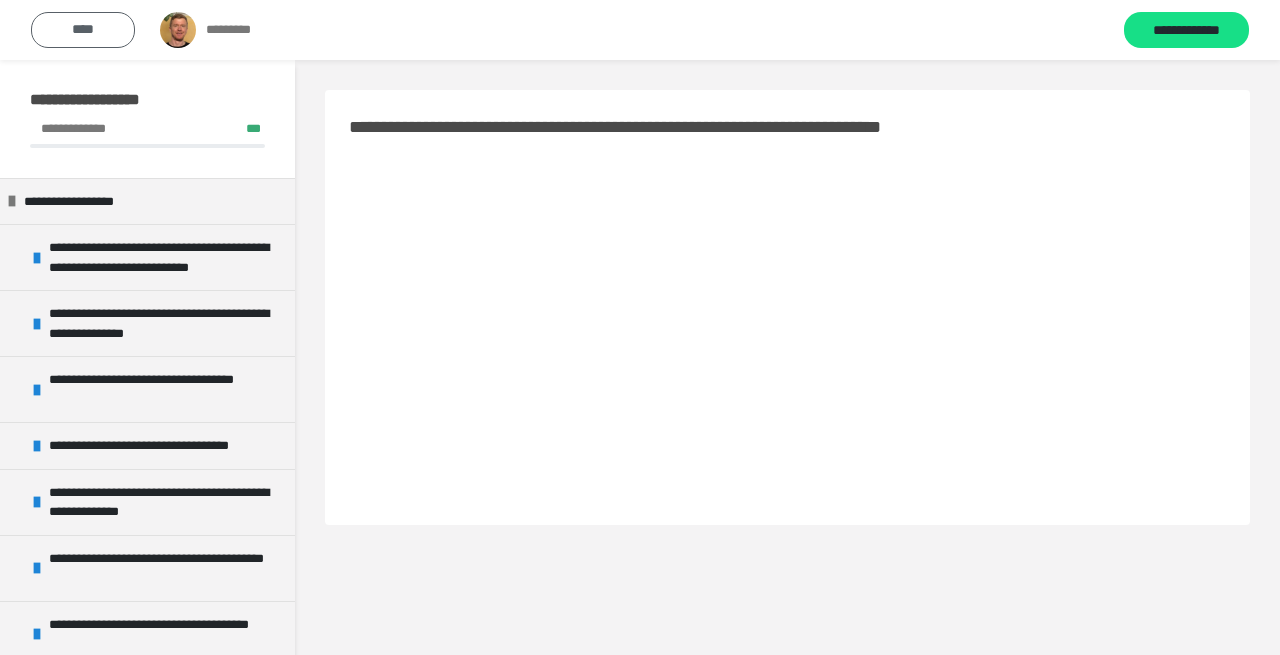 click on "****" at bounding box center [83, 30] 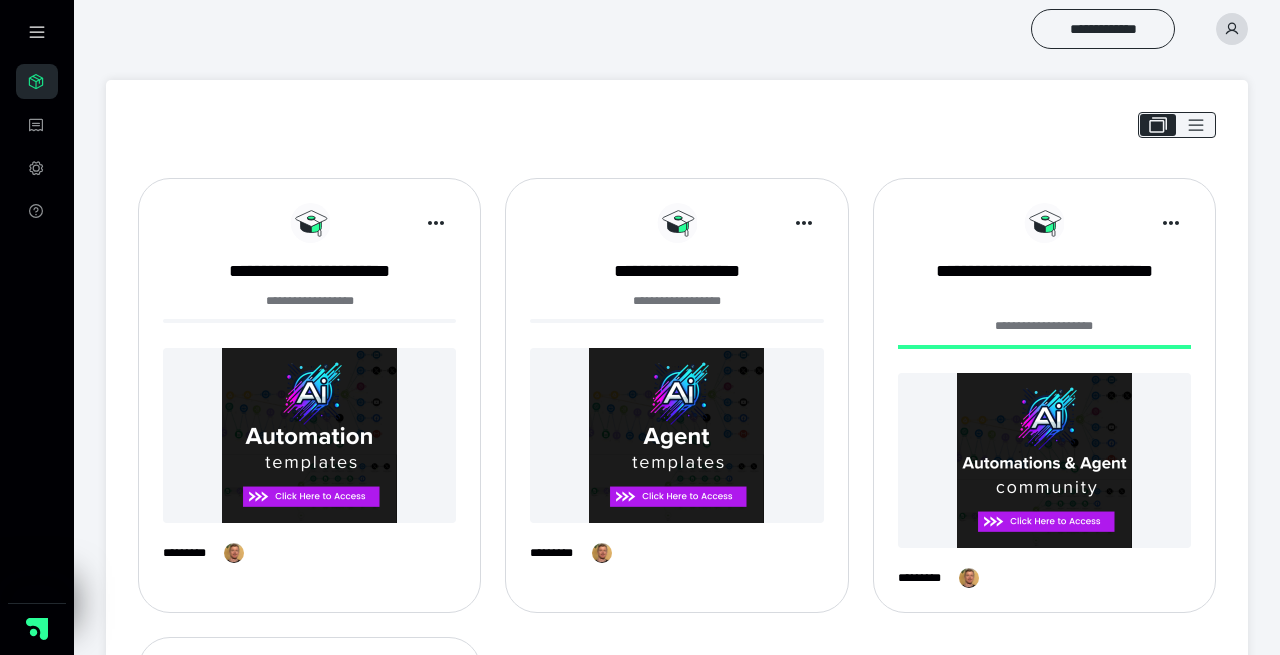 scroll, scrollTop: 0, scrollLeft: 0, axis: both 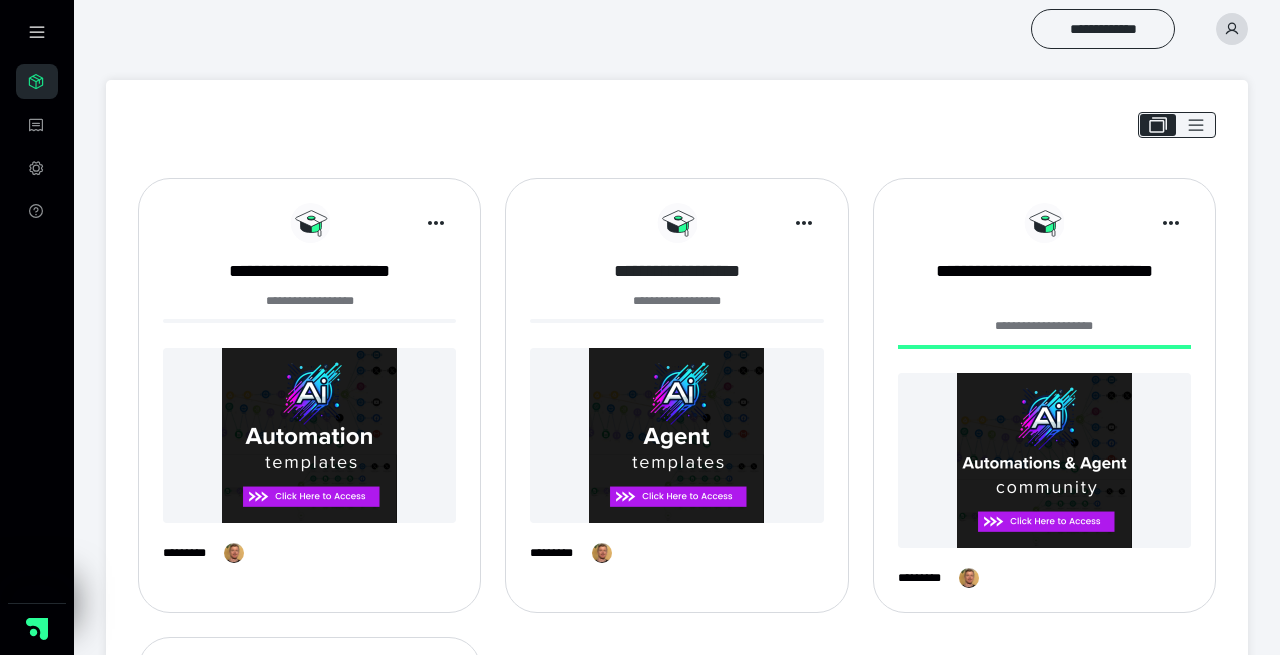 click on "**********" at bounding box center (676, 271) 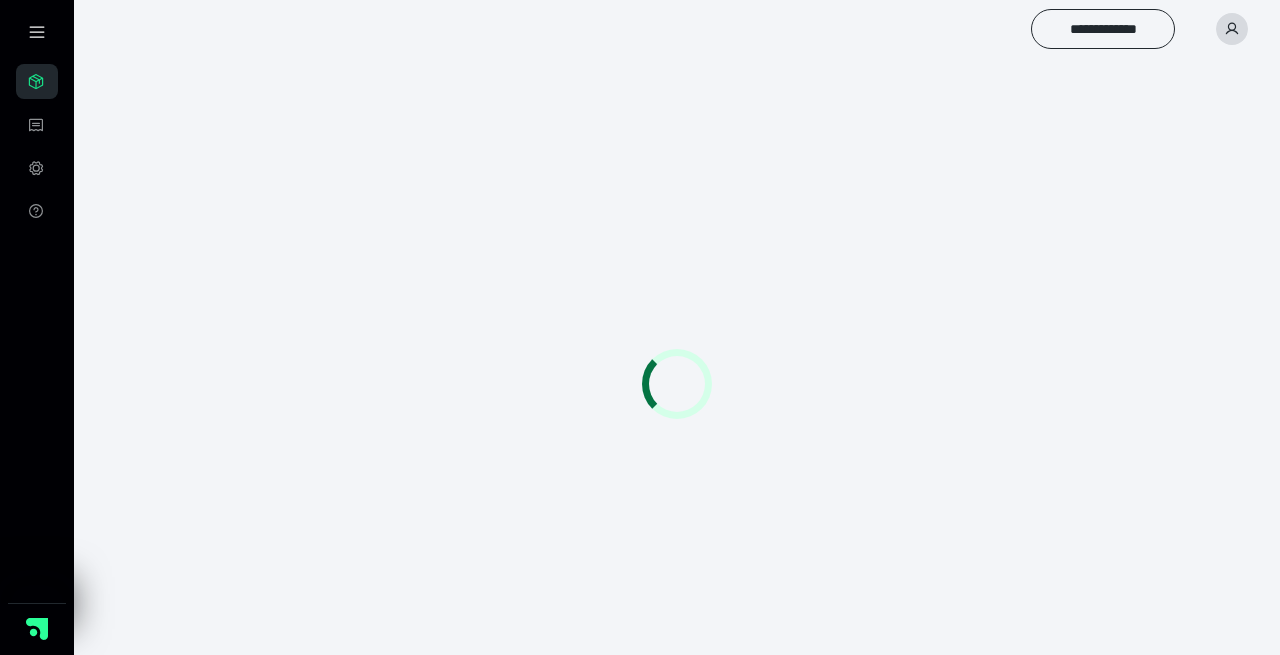 scroll, scrollTop: 0, scrollLeft: 0, axis: both 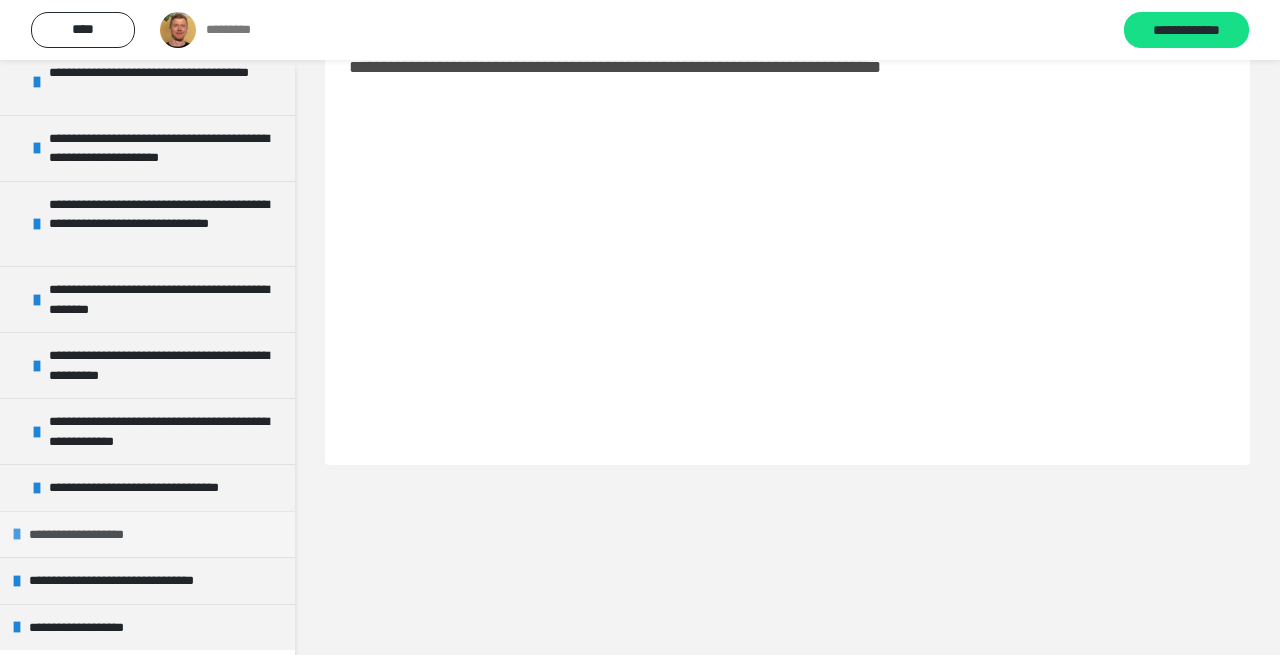click on "**********" at bounding box center [87, 535] 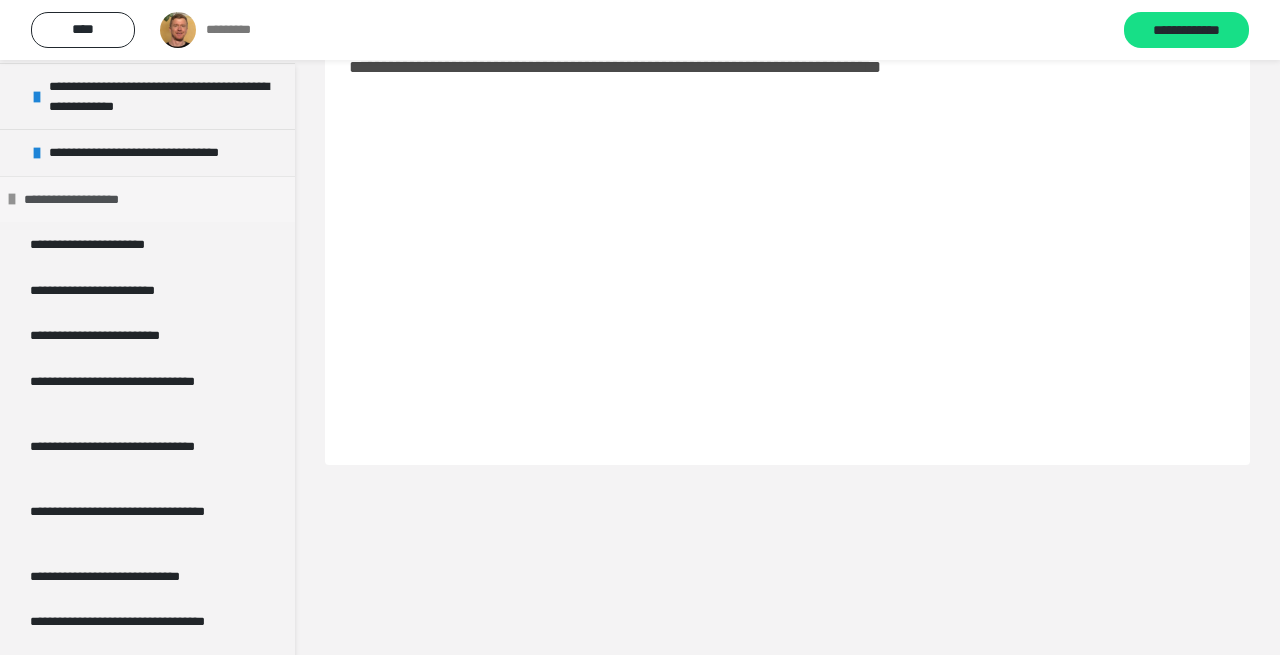 scroll, scrollTop: 1273, scrollLeft: 0, axis: vertical 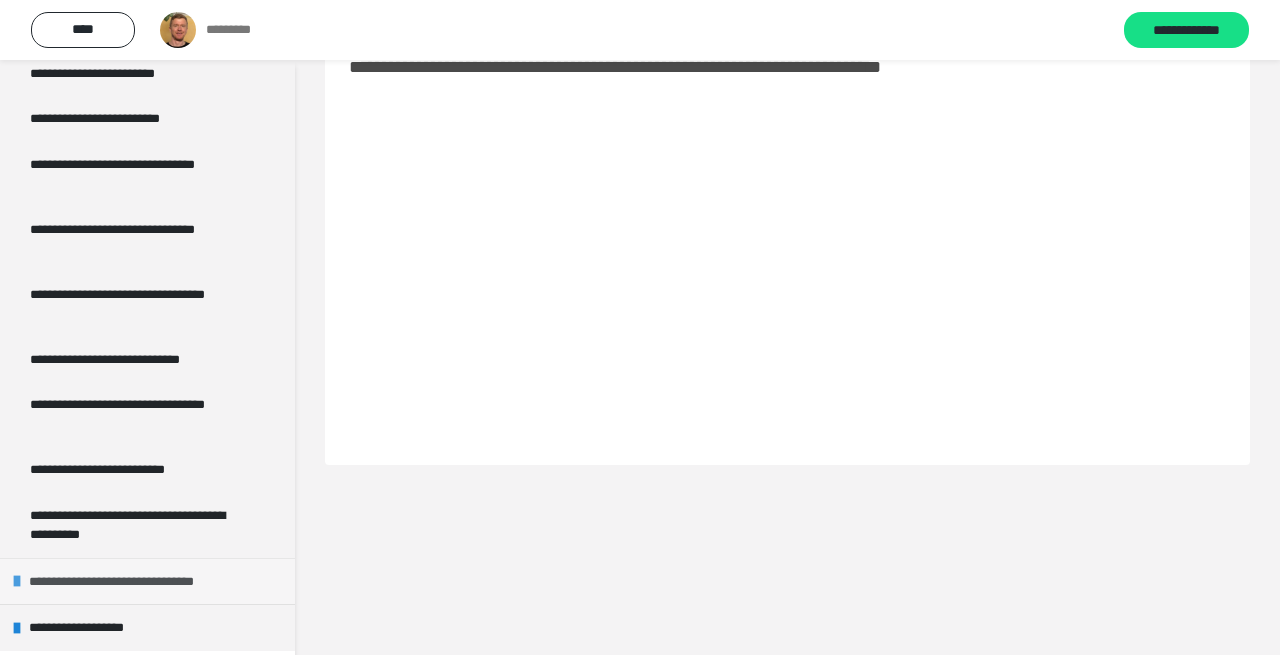 click on "**********" at bounding box center [141, 582] 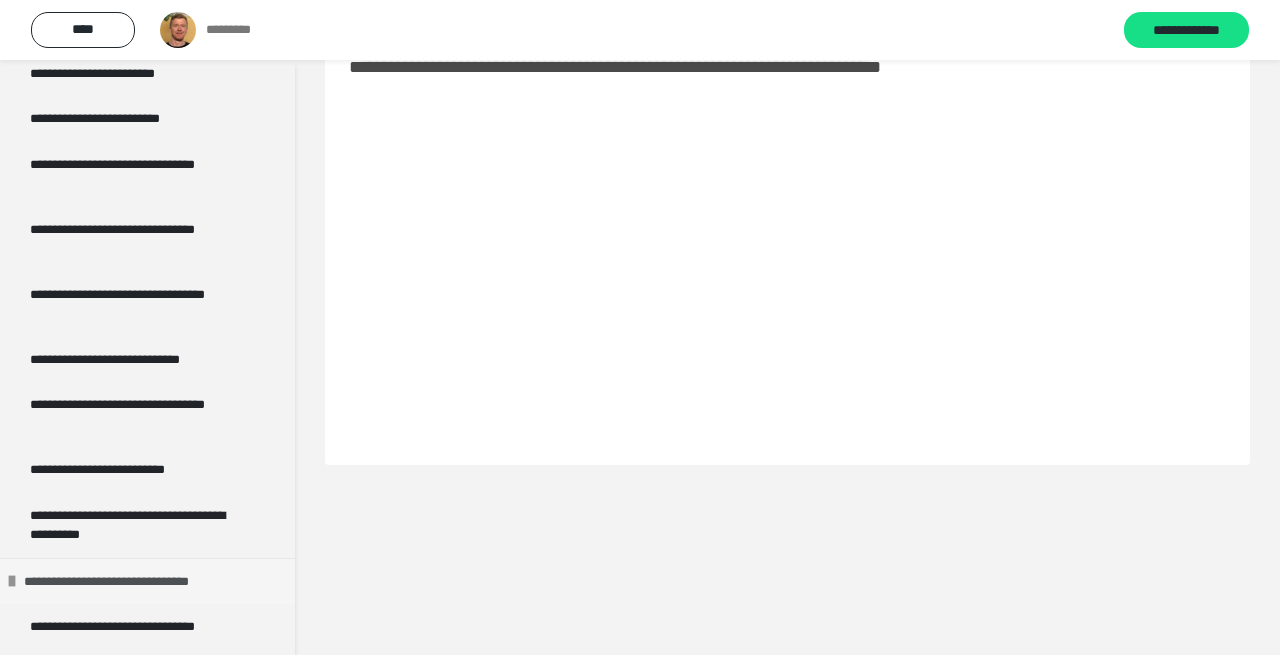 scroll, scrollTop: 1338, scrollLeft: 0, axis: vertical 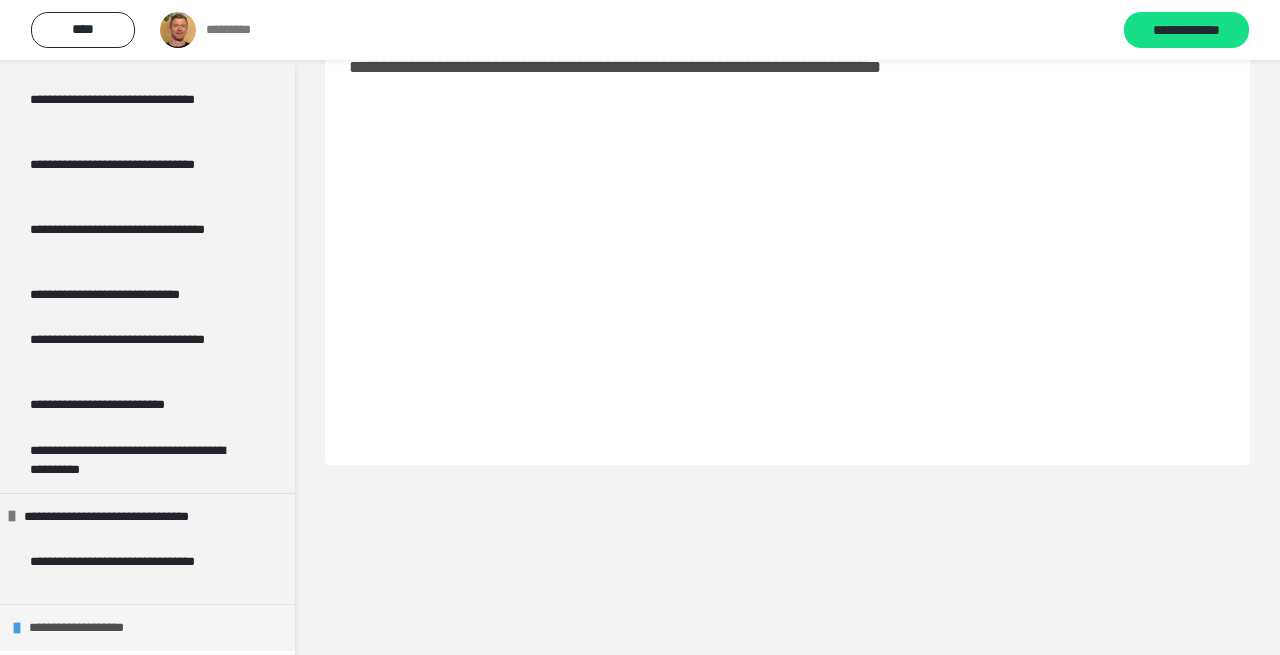 click on "**********" at bounding box center (93, 628) 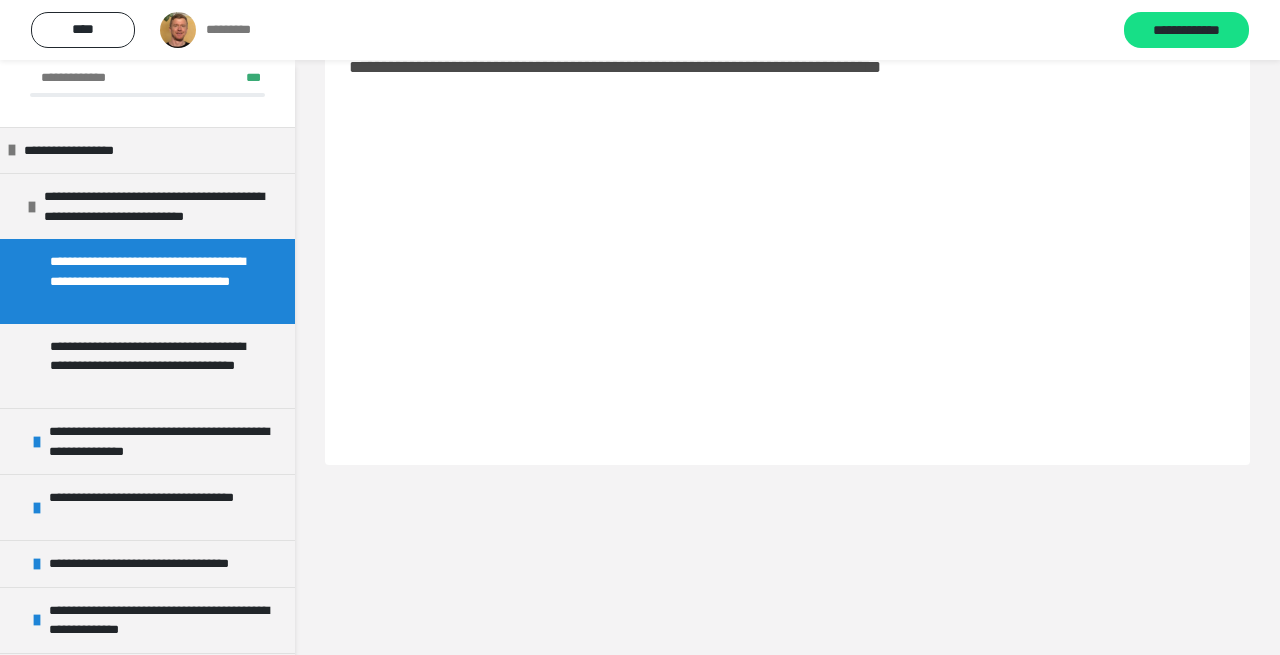 scroll, scrollTop: 0, scrollLeft: 0, axis: both 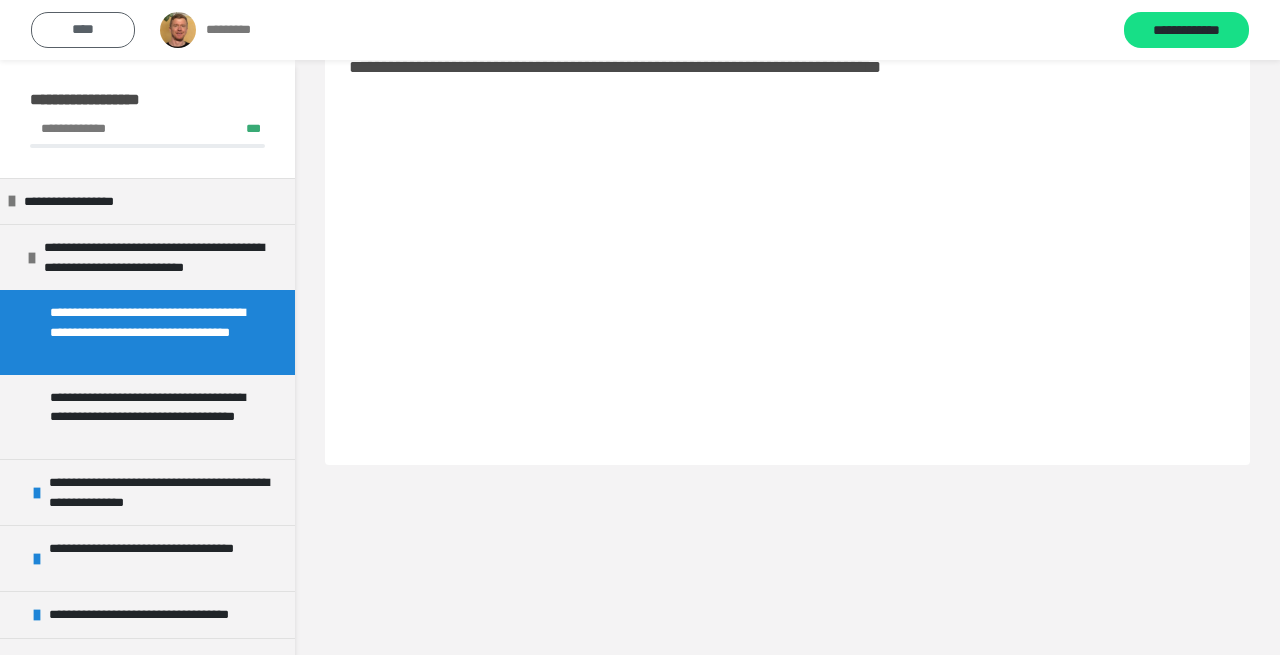 click on "****" at bounding box center (83, 30) 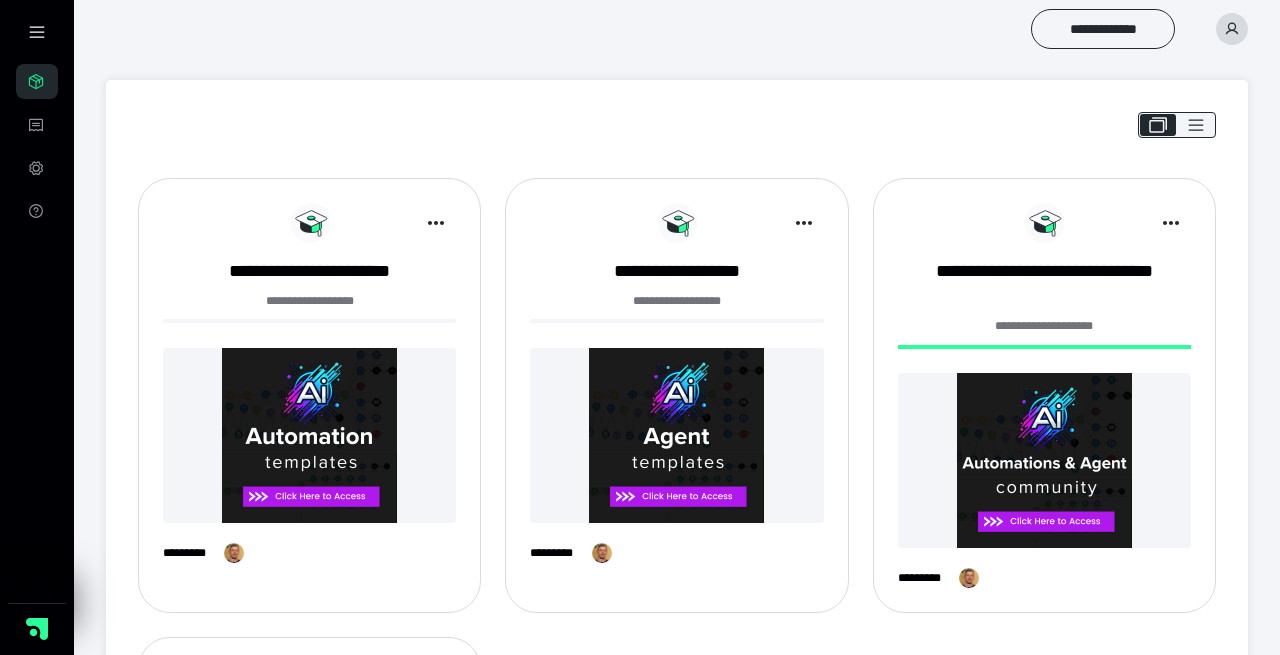 scroll, scrollTop: 0, scrollLeft: 0, axis: both 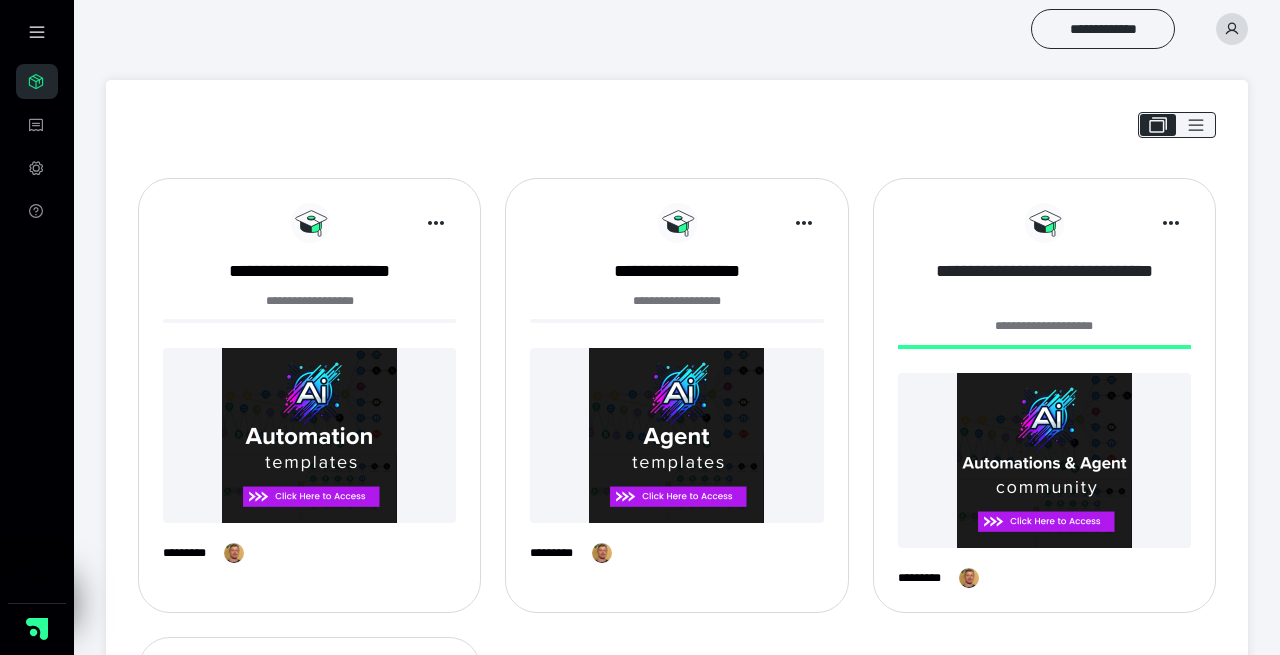 click on "**********" at bounding box center (1044, 284) 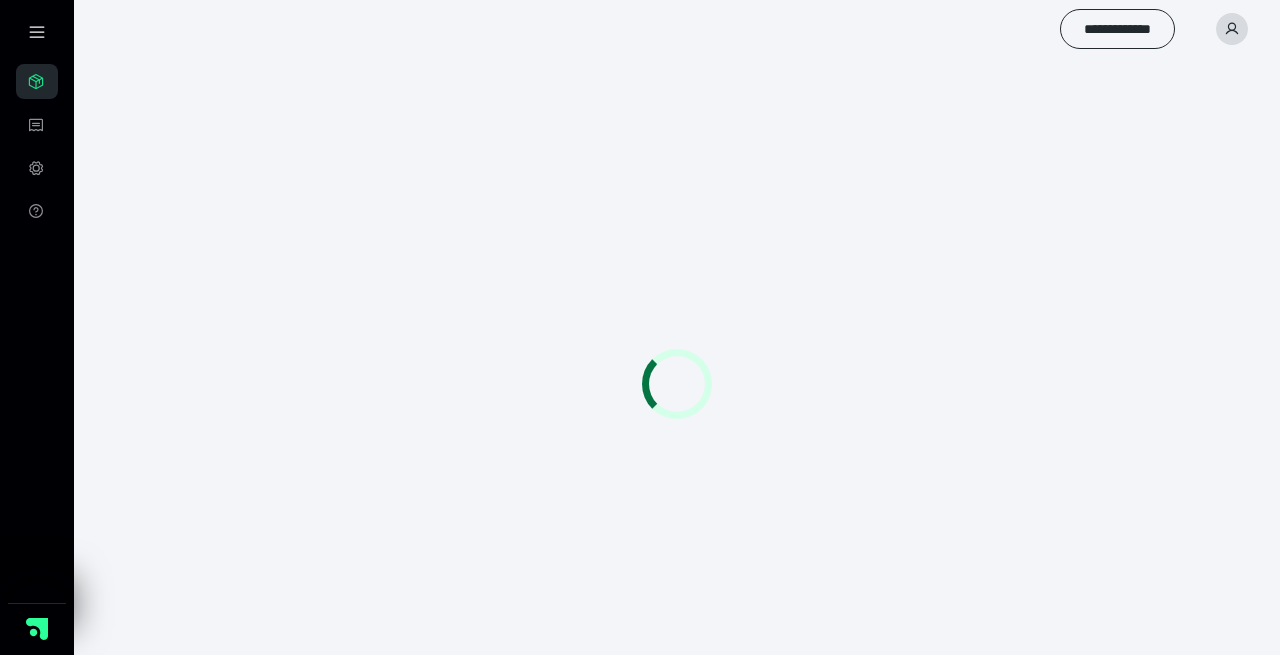 scroll, scrollTop: 0, scrollLeft: 0, axis: both 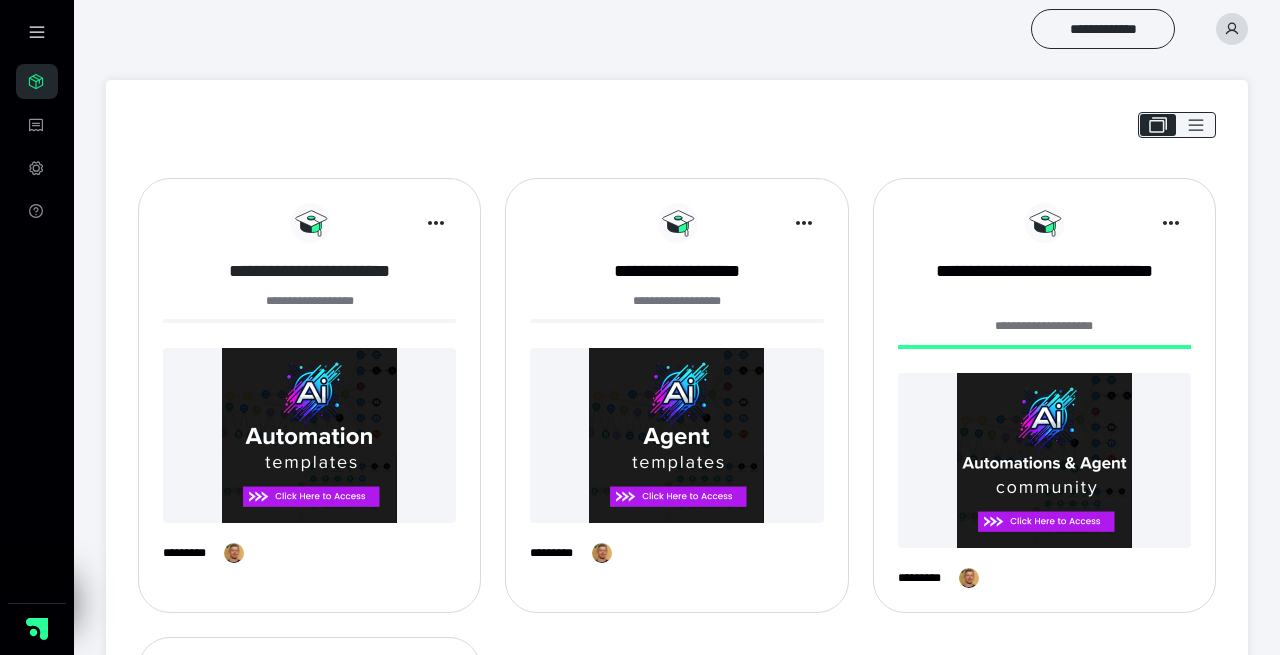 click on "**********" at bounding box center (309, 271) 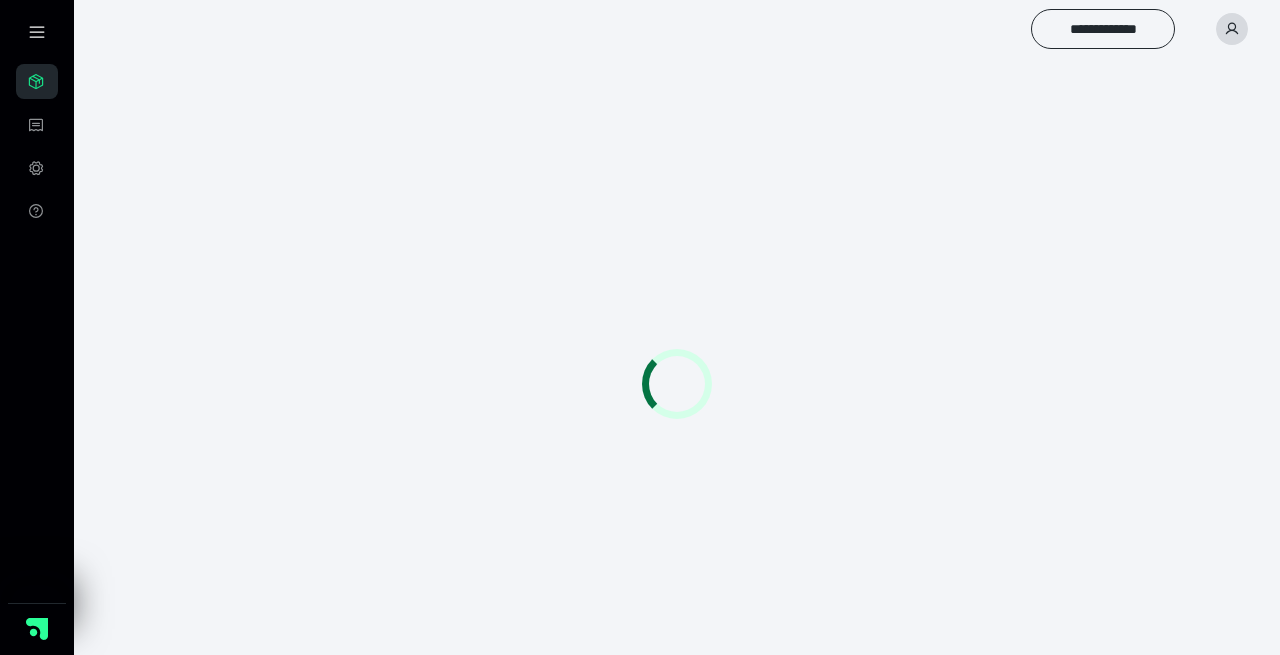 scroll, scrollTop: 0, scrollLeft: 0, axis: both 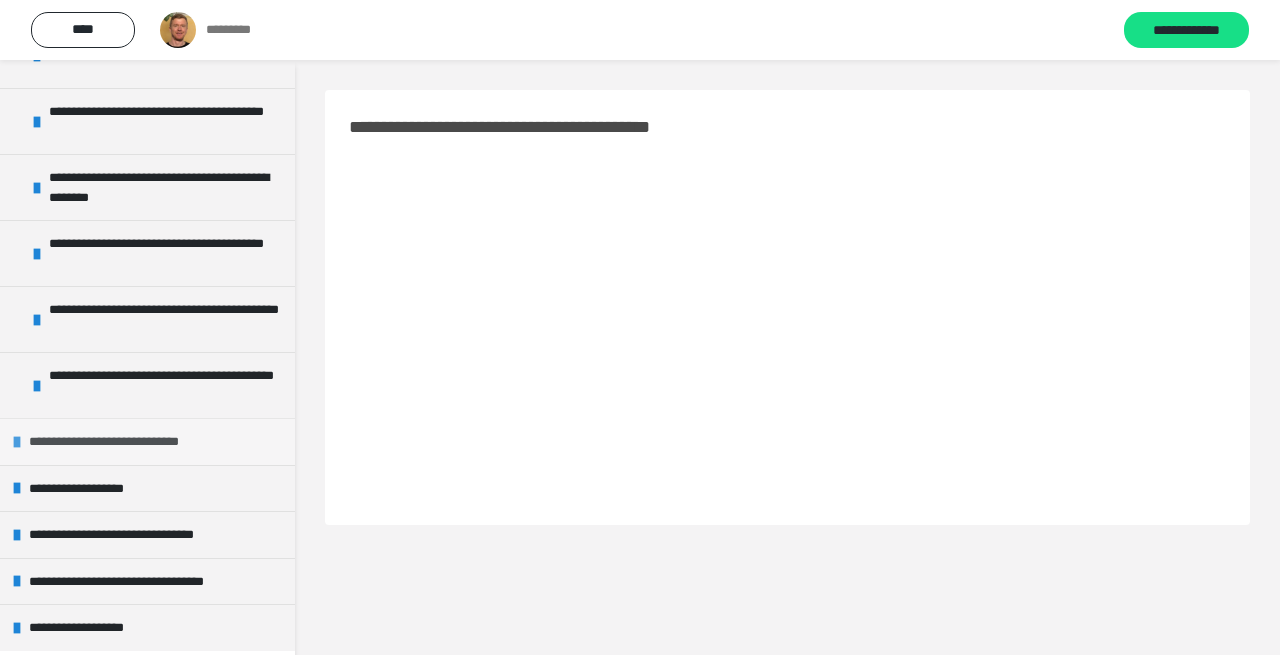 click on "**********" at bounding box center [124, 442] 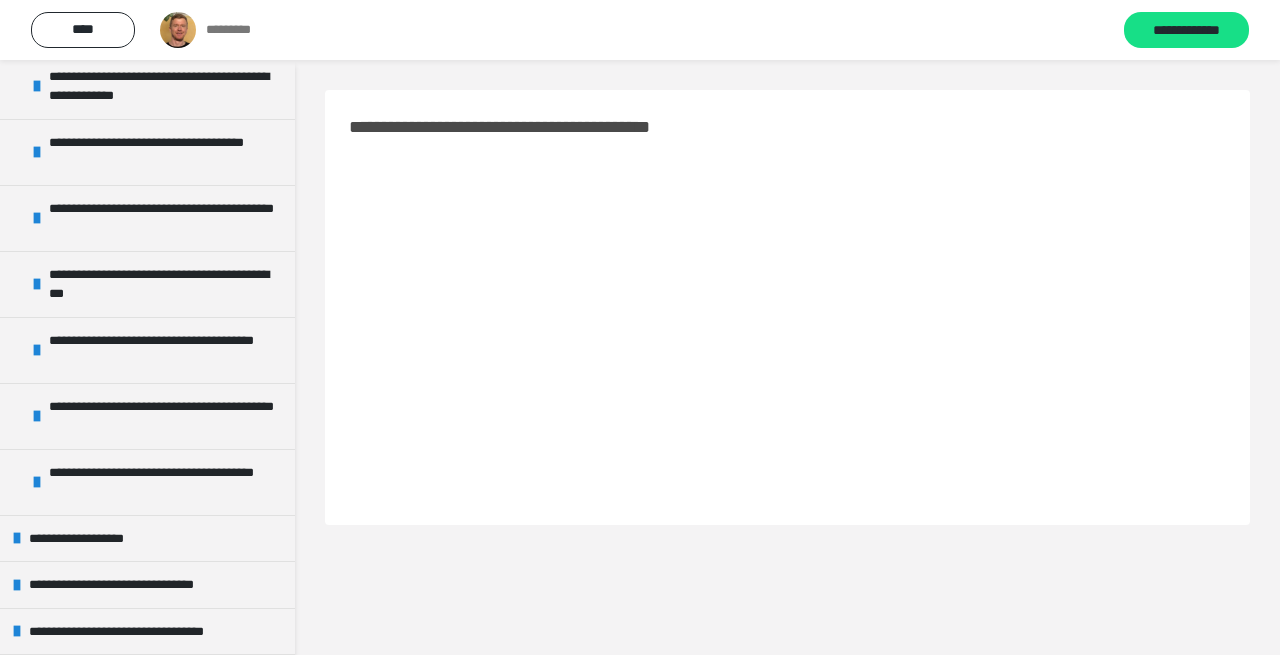 scroll, scrollTop: 883, scrollLeft: 0, axis: vertical 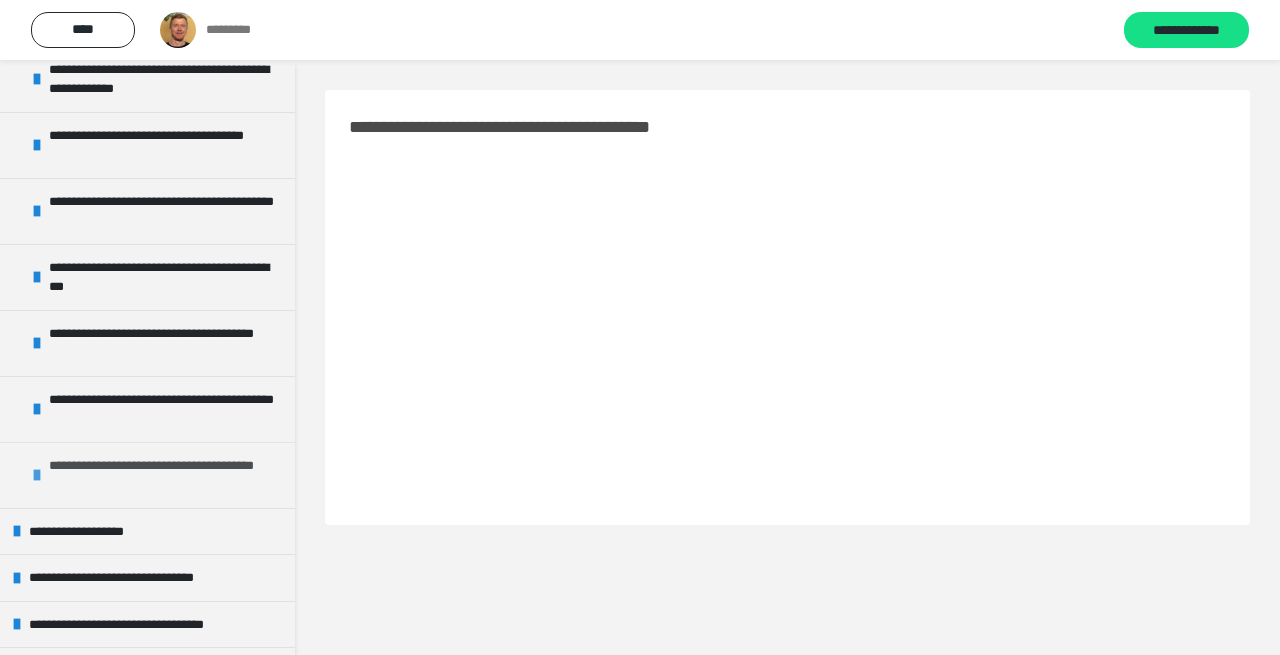 click on "**********" at bounding box center [167, 475] 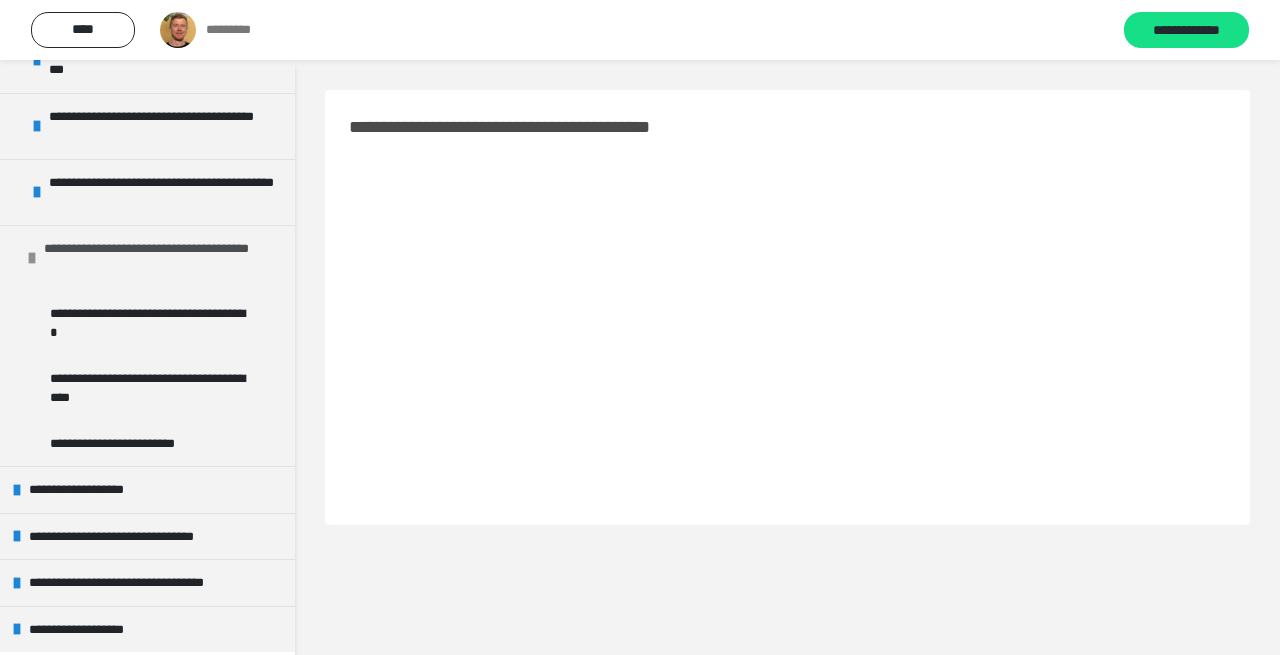 scroll, scrollTop: 1102, scrollLeft: 0, axis: vertical 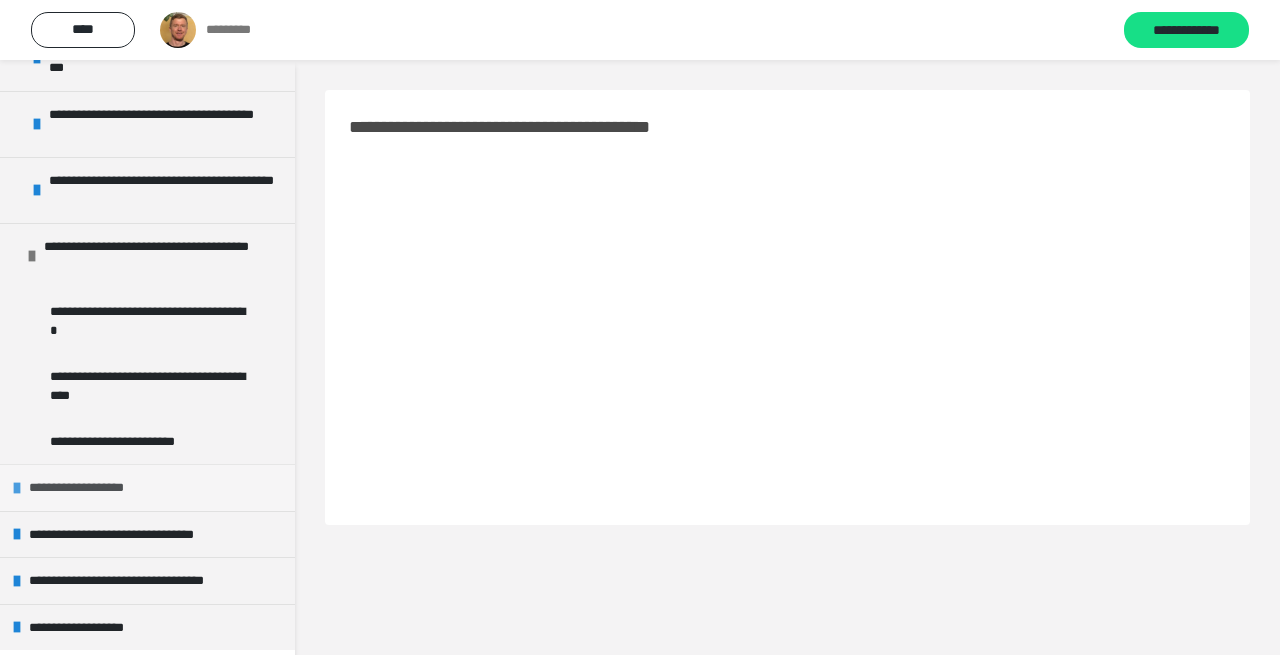 click on "**********" at bounding box center [87, 488] 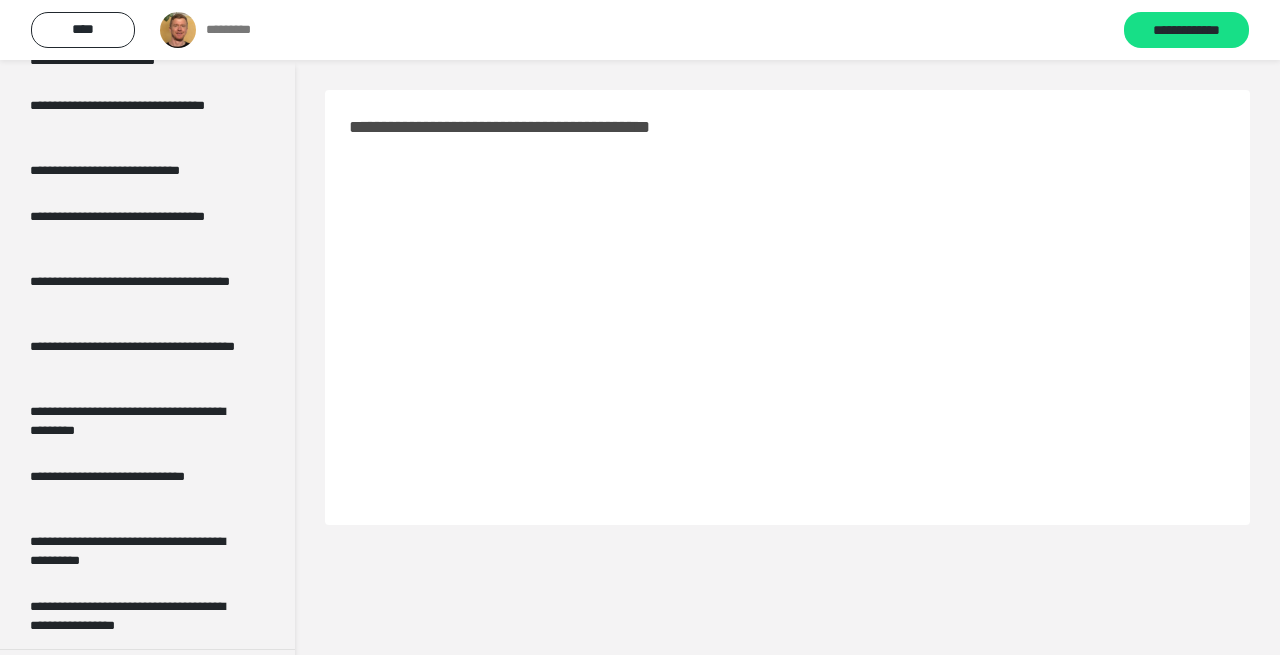 scroll, scrollTop: 2116, scrollLeft: 0, axis: vertical 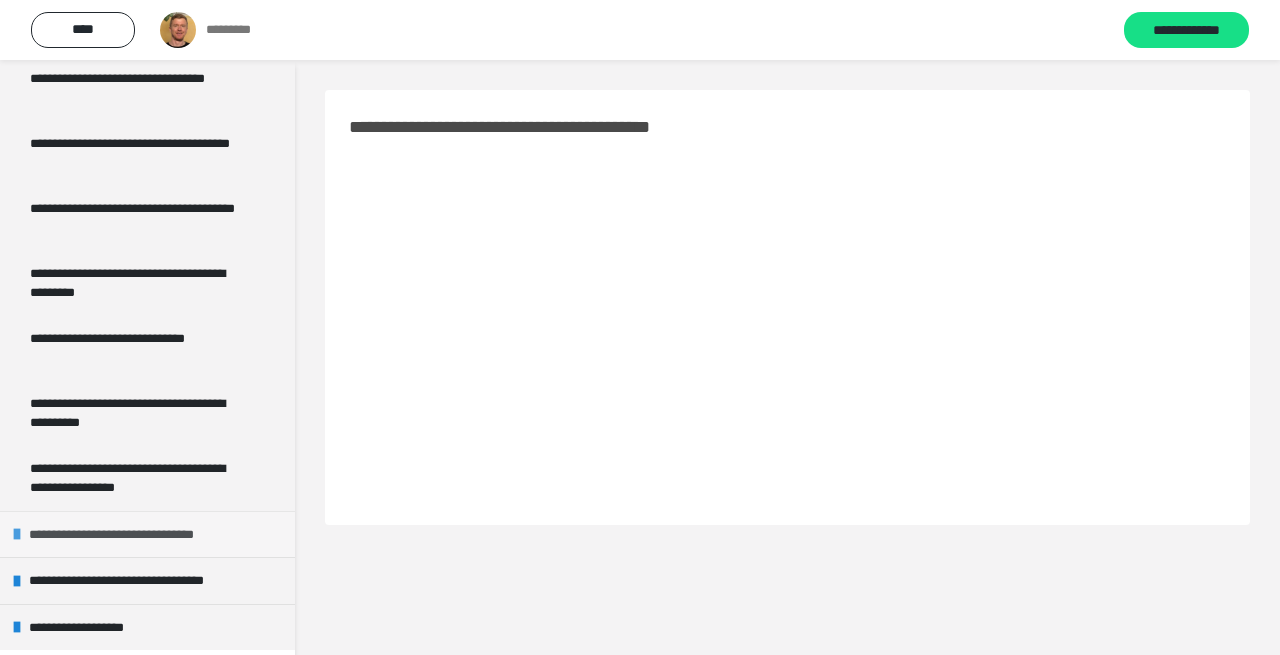 click on "**********" at bounding box center [141, 535] 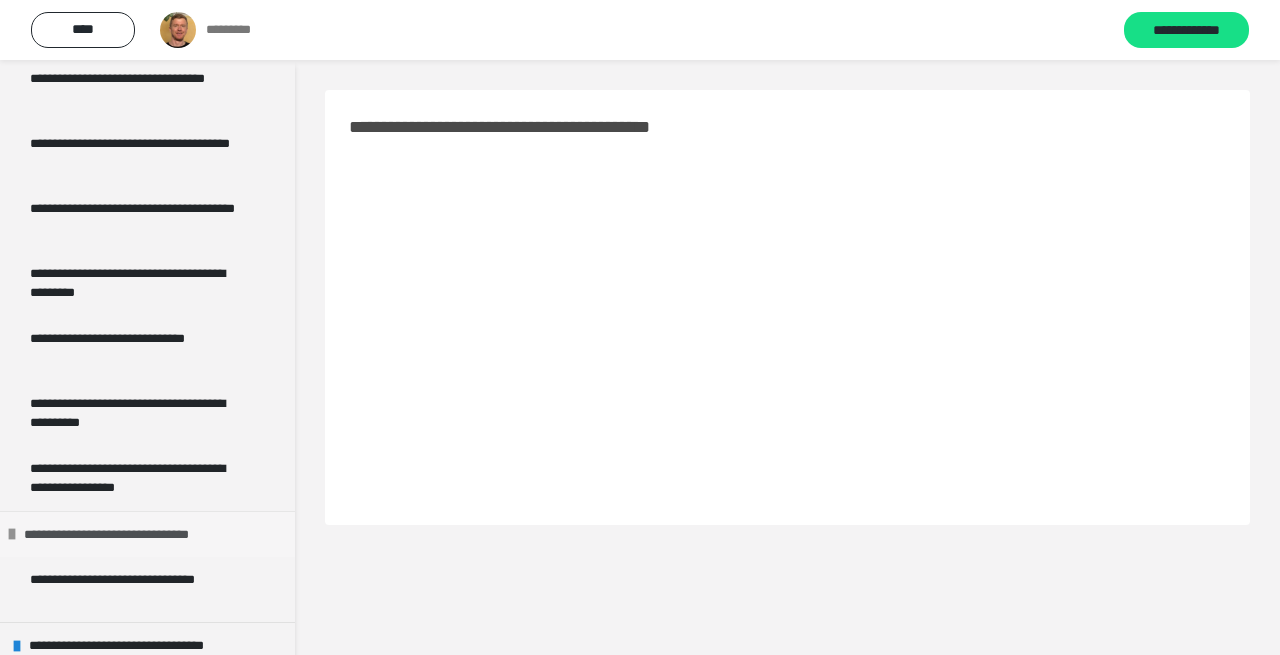scroll, scrollTop: 2181, scrollLeft: 0, axis: vertical 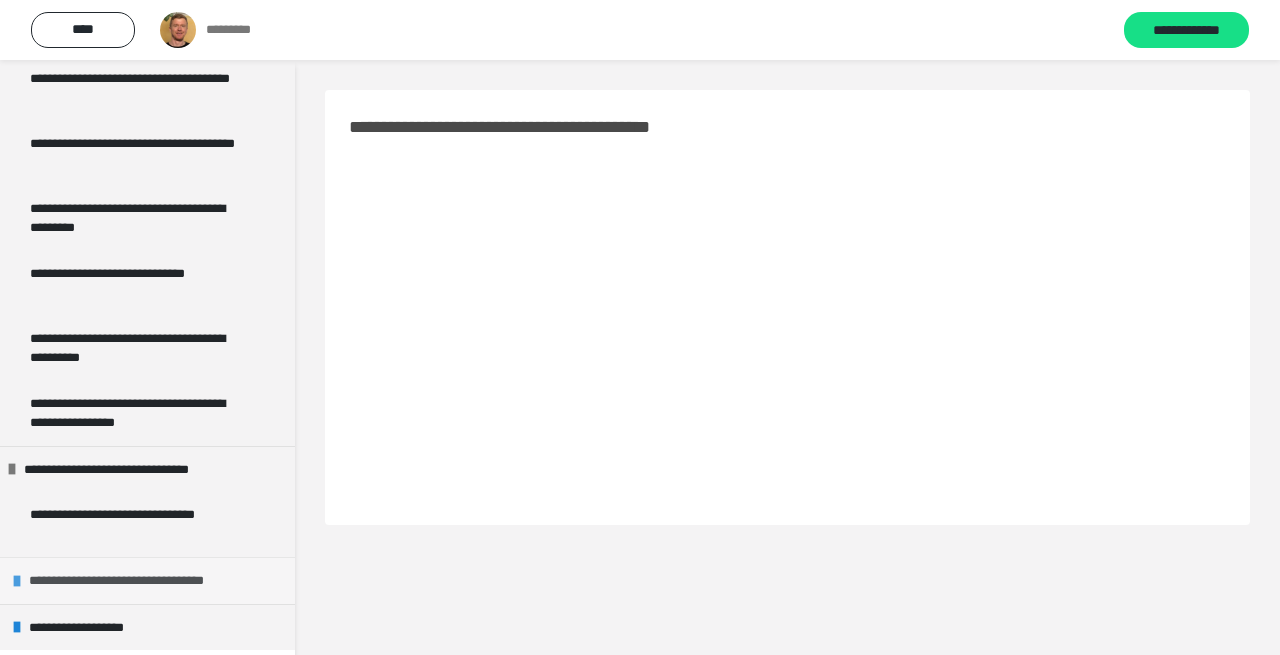 click on "**********" at bounding box center [150, 581] 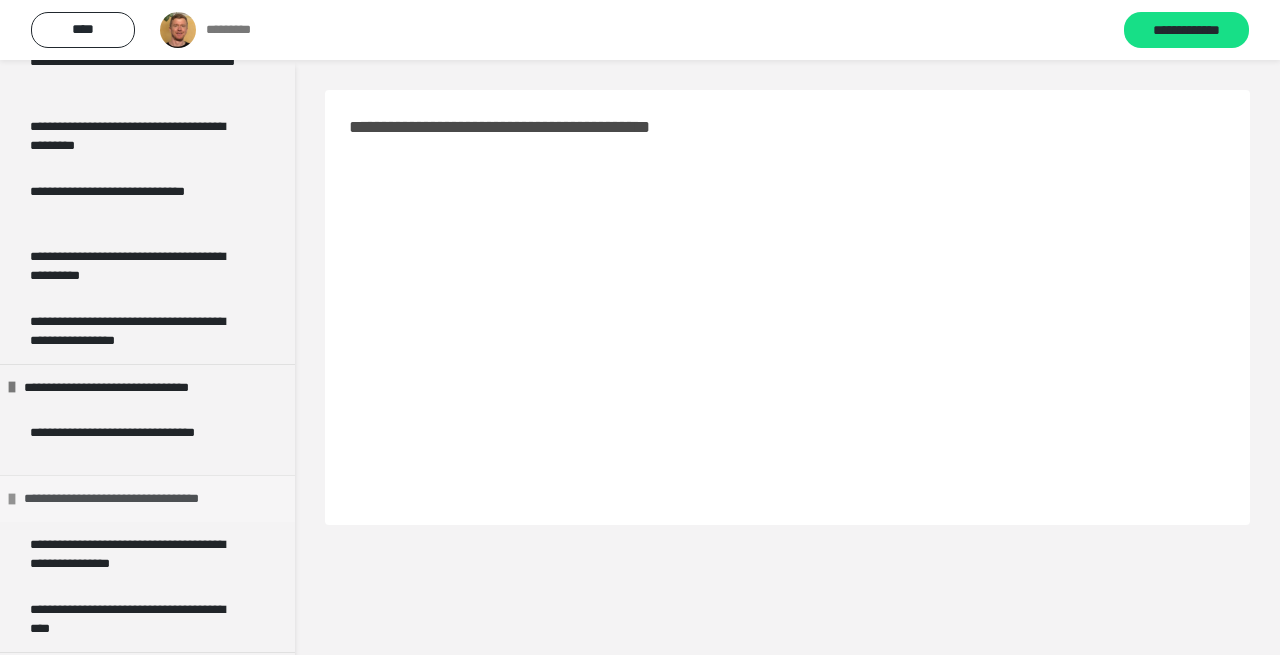 scroll, scrollTop: 2311, scrollLeft: 0, axis: vertical 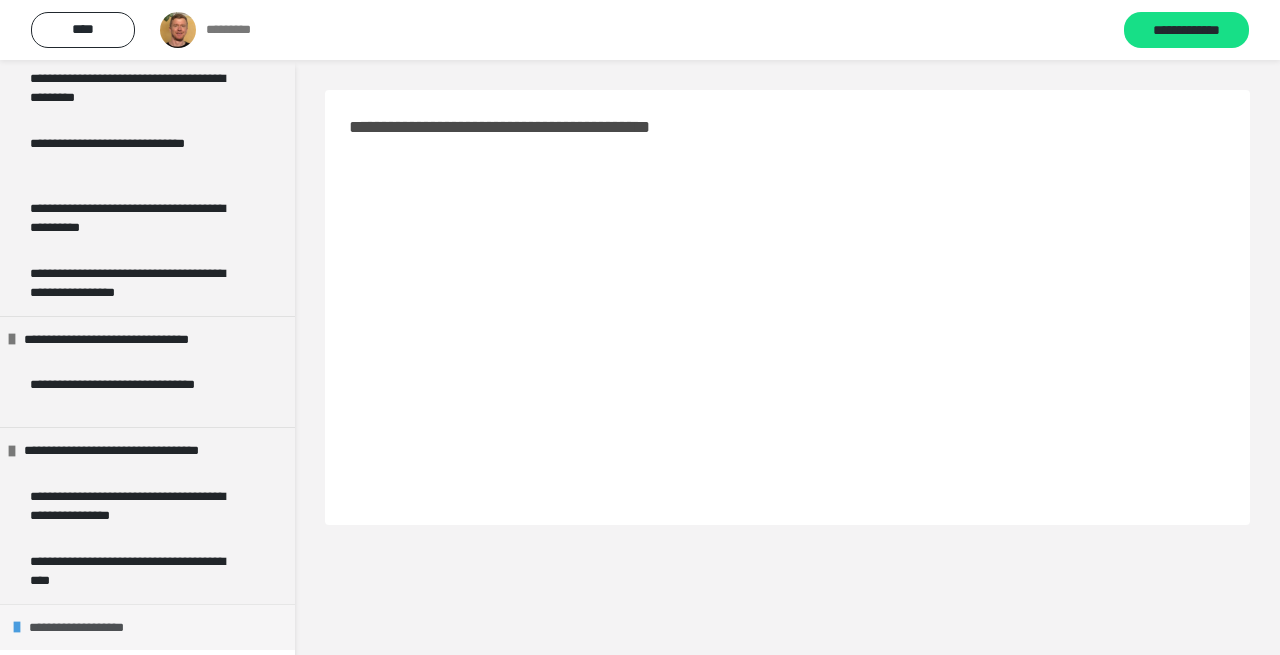 click on "**********" at bounding box center [93, 628] 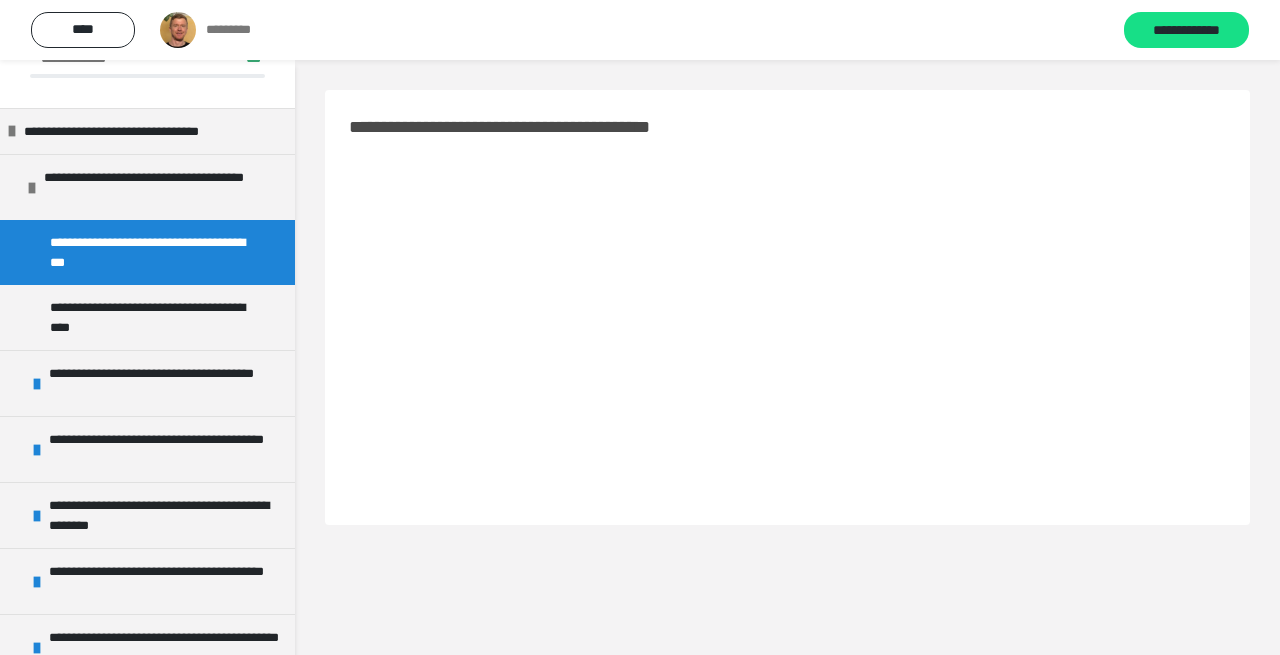 scroll, scrollTop: 84, scrollLeft: 0, axis: vertical 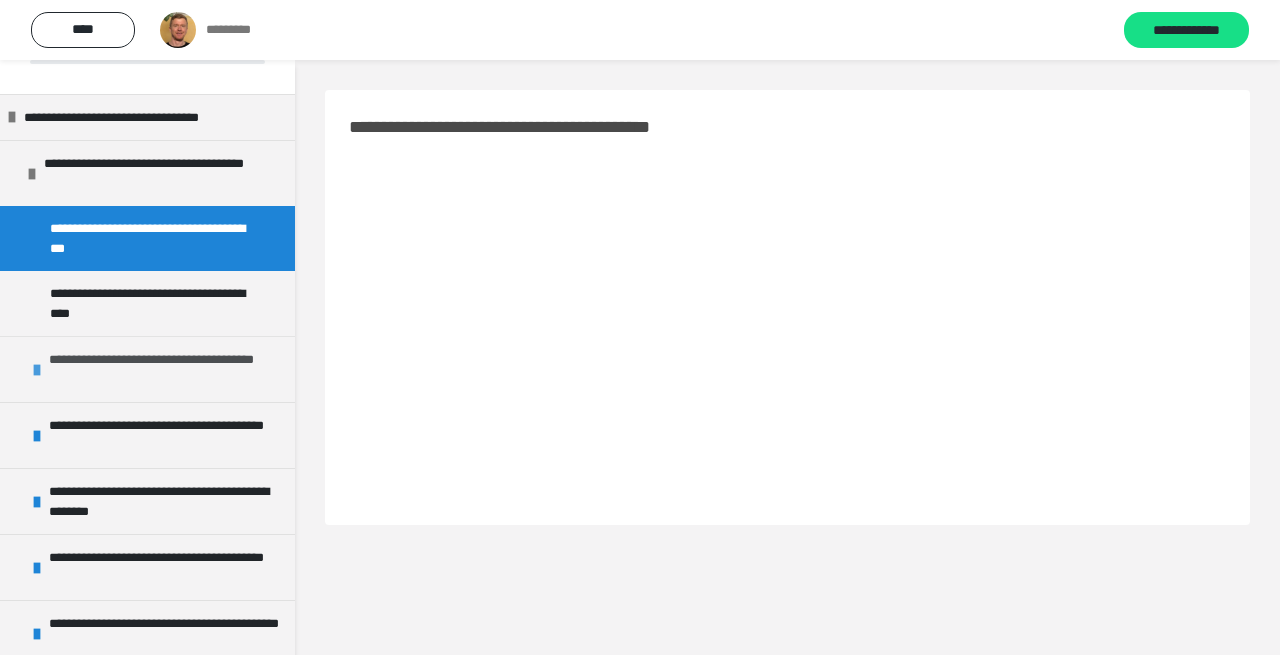 click on "**********" at bounding box center [167, 369] 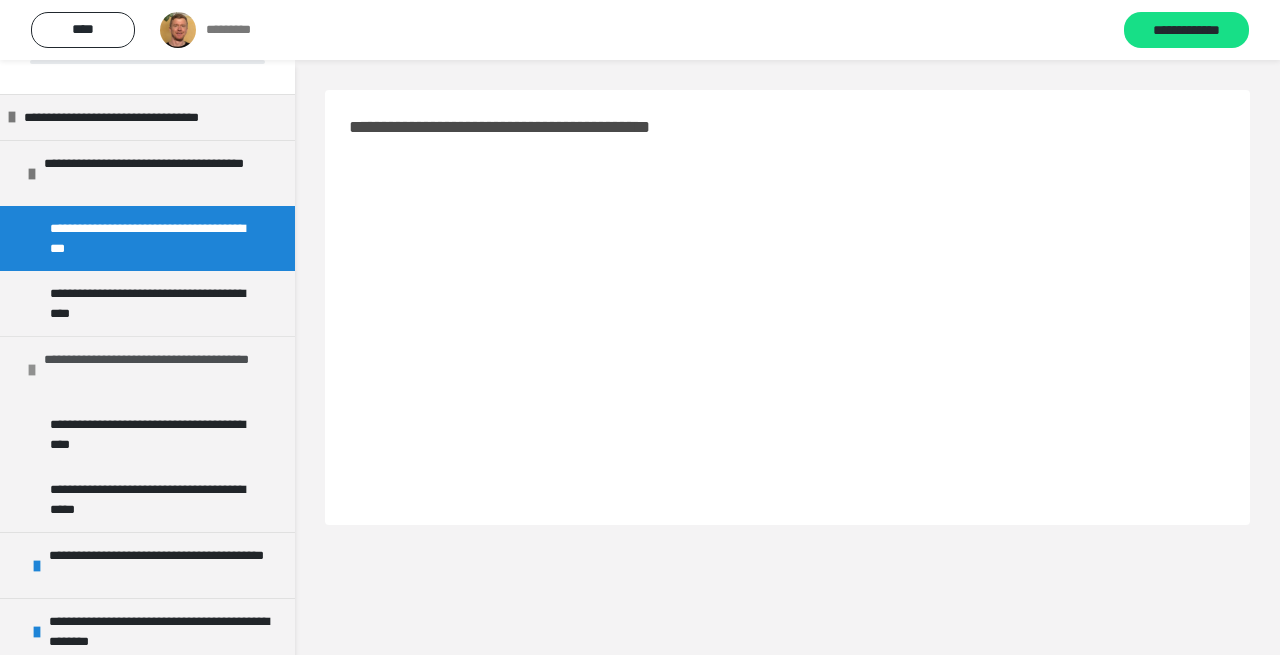 click on "**********" at bounding box center [162, 369] 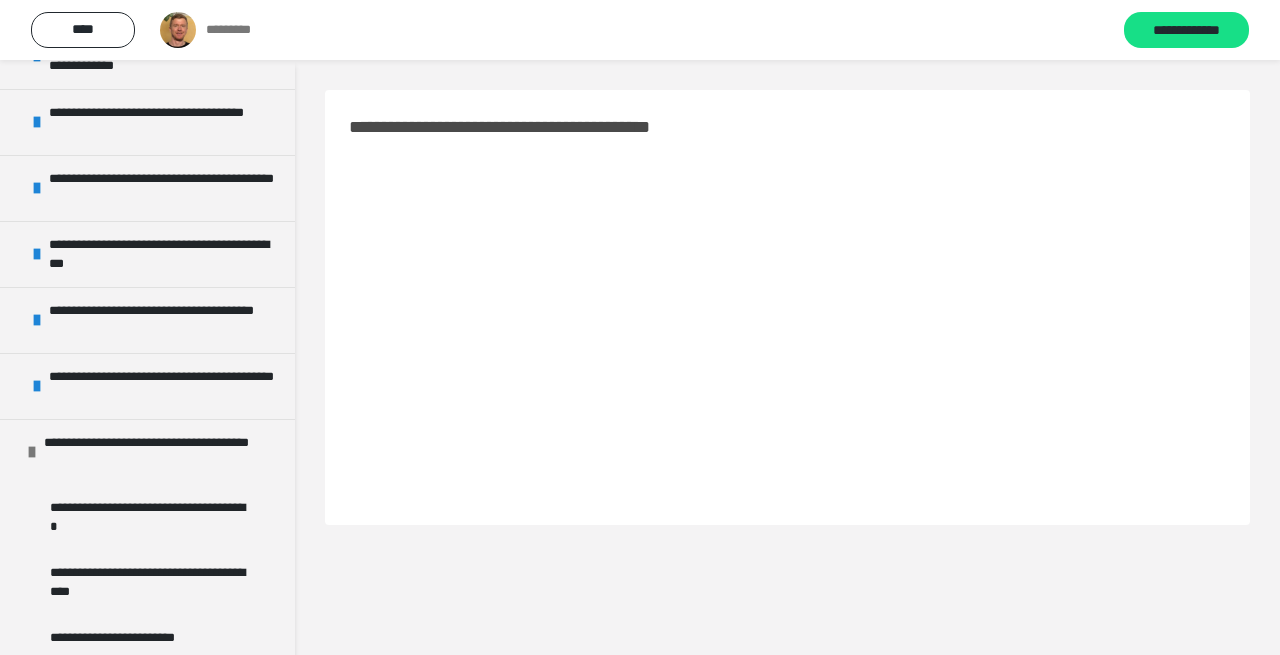 scroll, scrollTop: 964, scrollLeft: 0, axis: vertical 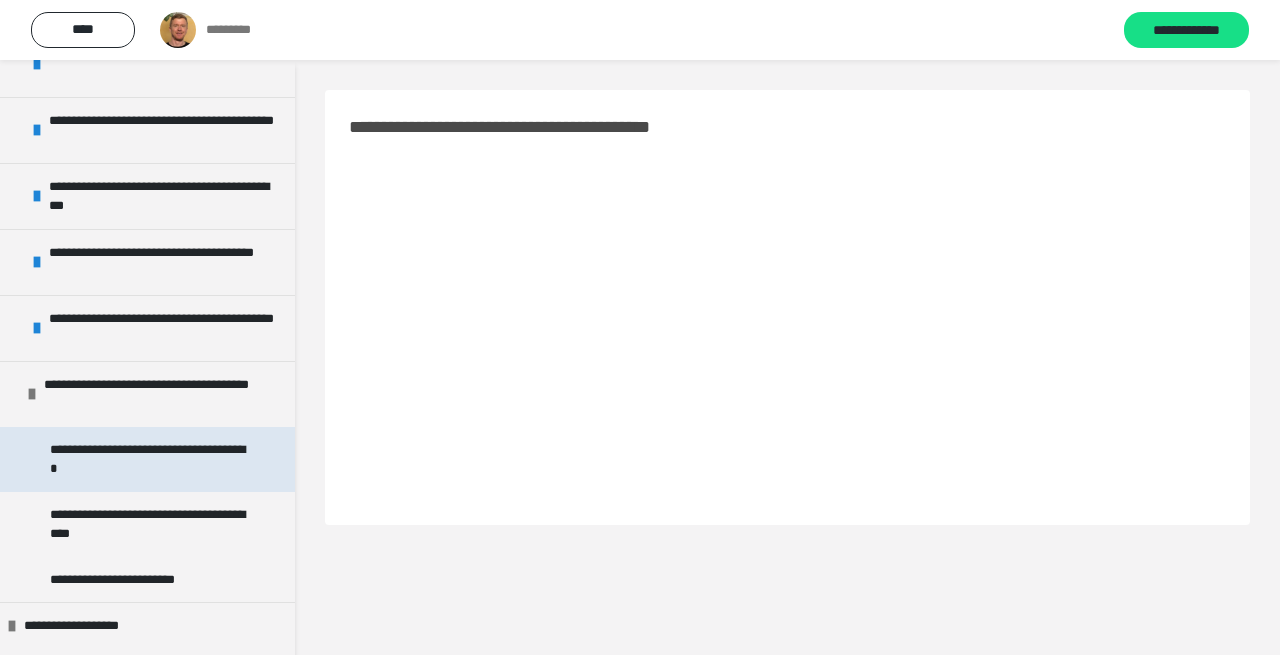 click on "**********" at bounding box center (149, 459) 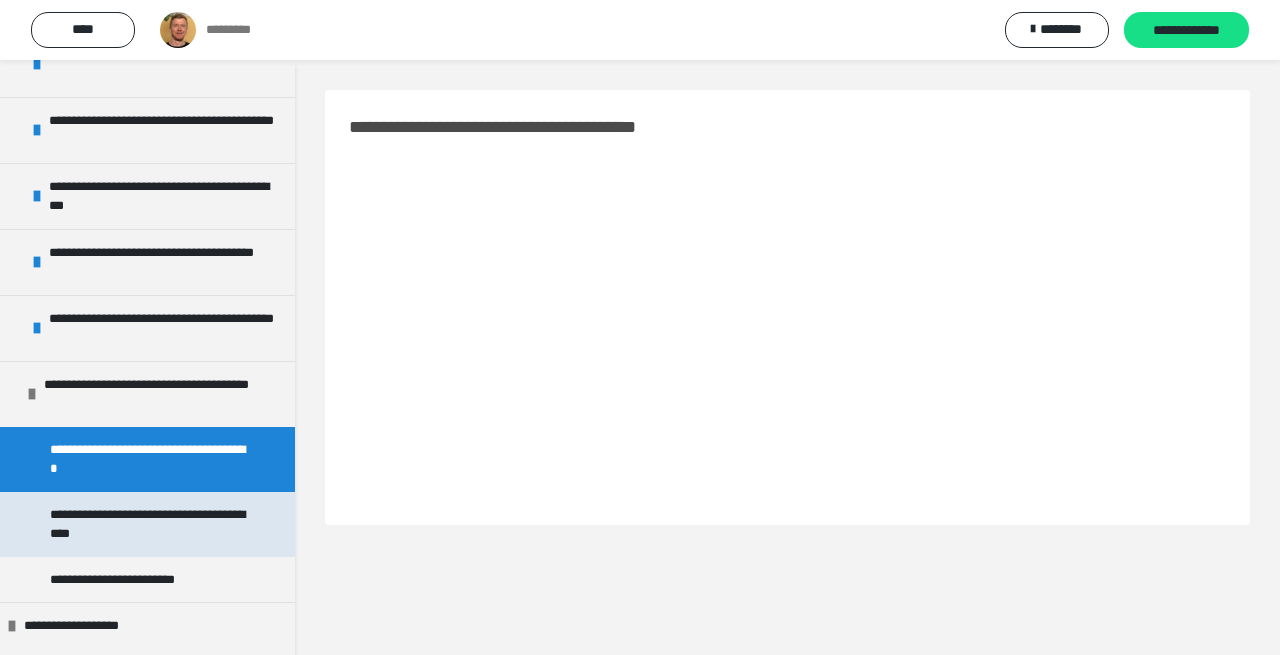 click on "**********" at bounding box center (149, 524) 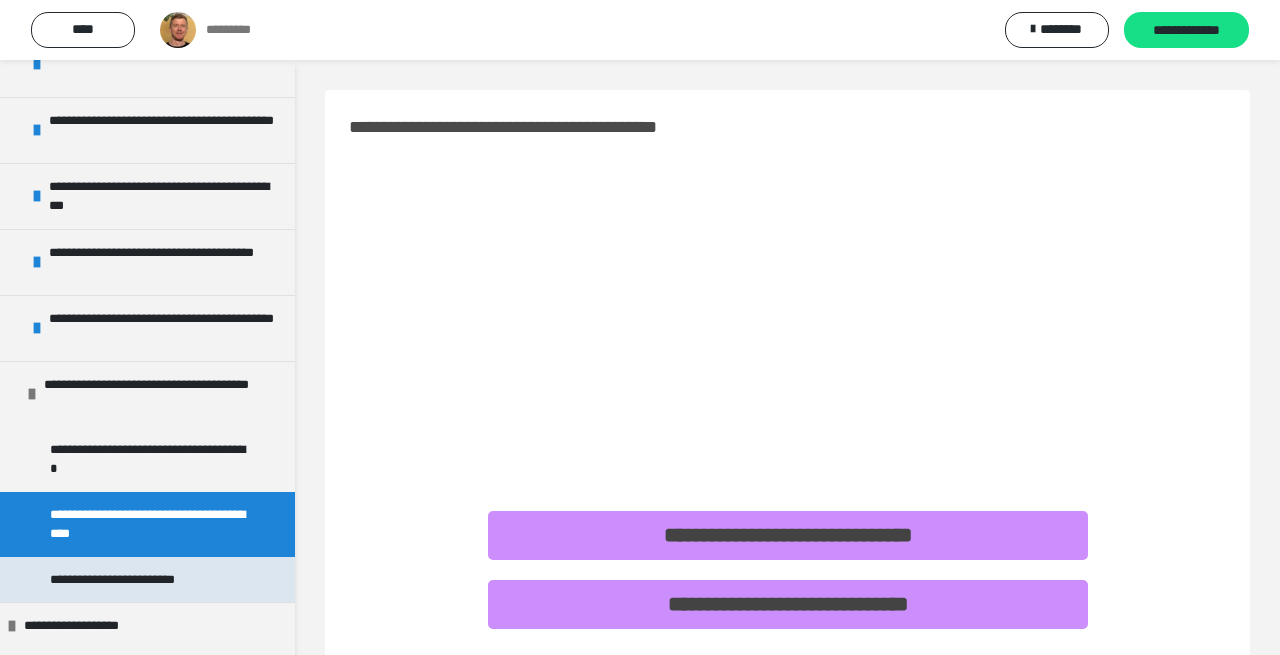 click on "**********" at bounding box center (135, 580) 